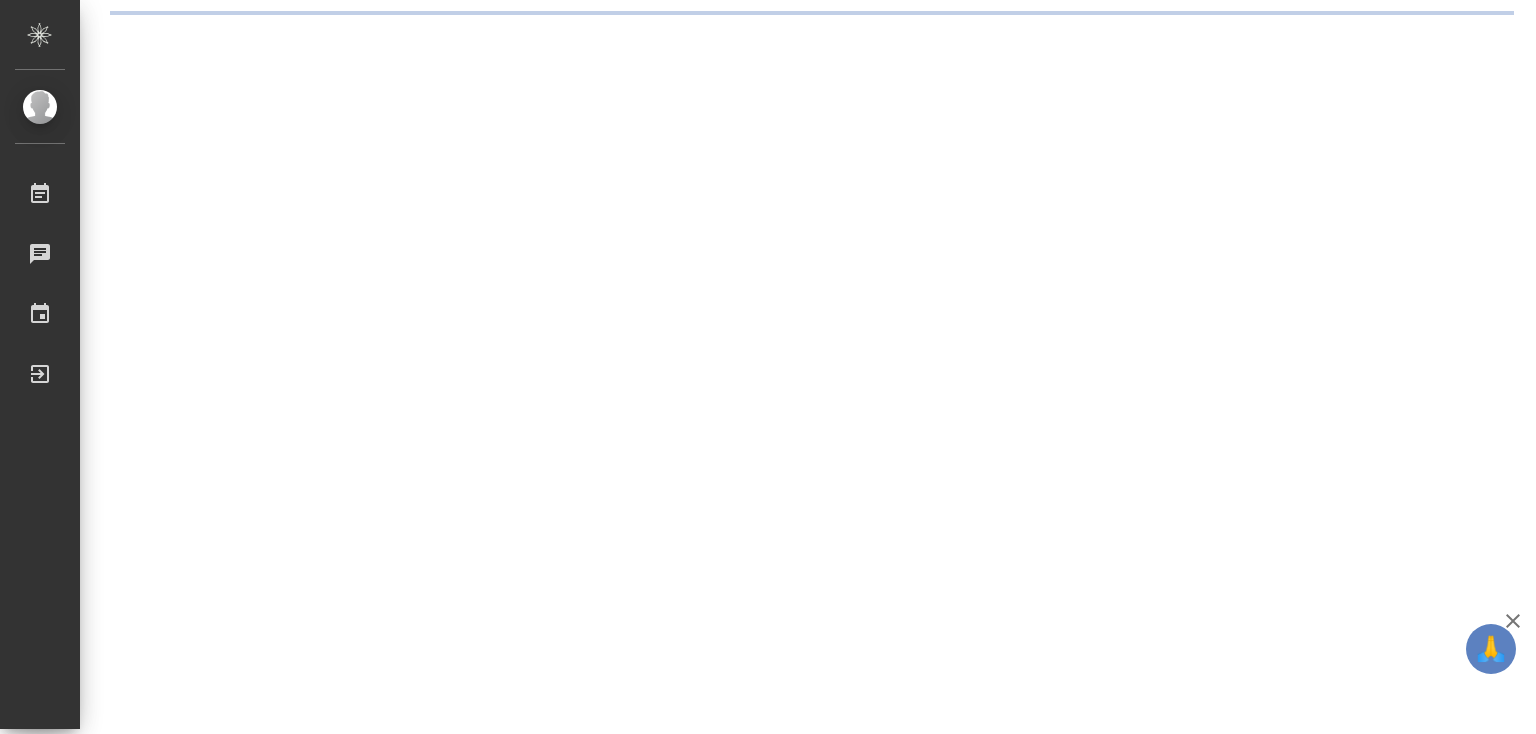 scroll, scrollTop: 0, scrollLeft: 0, axis: both 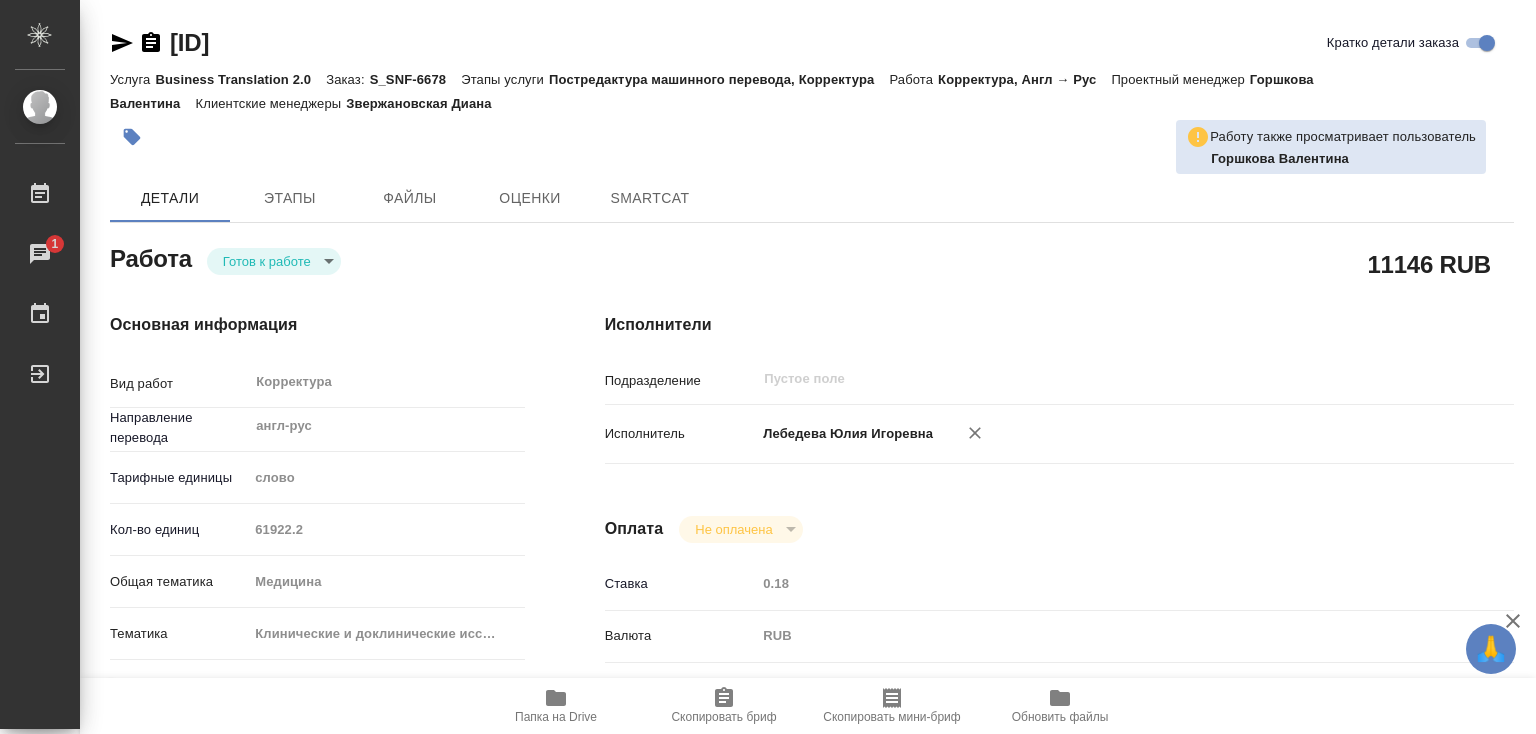 type on "x" 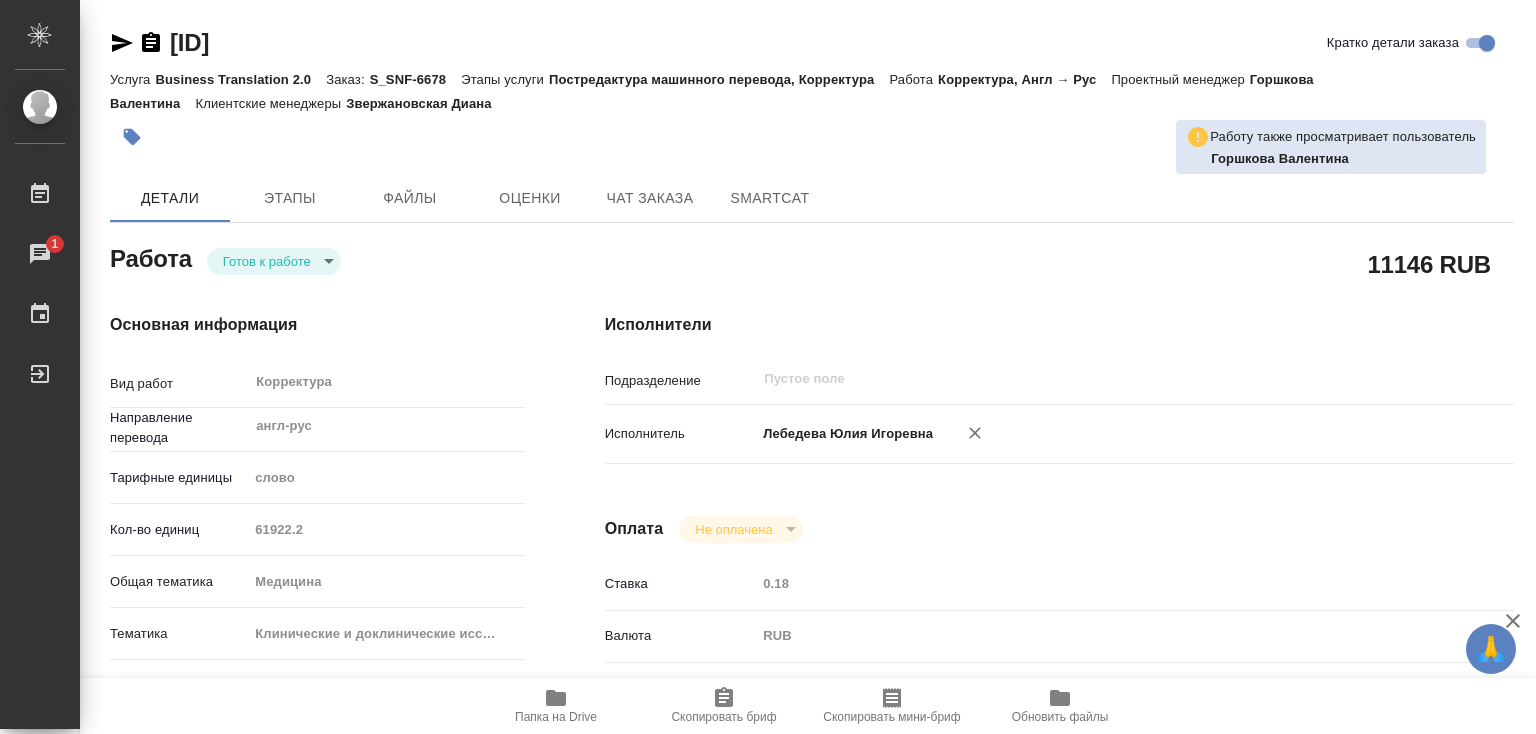 type on "x" 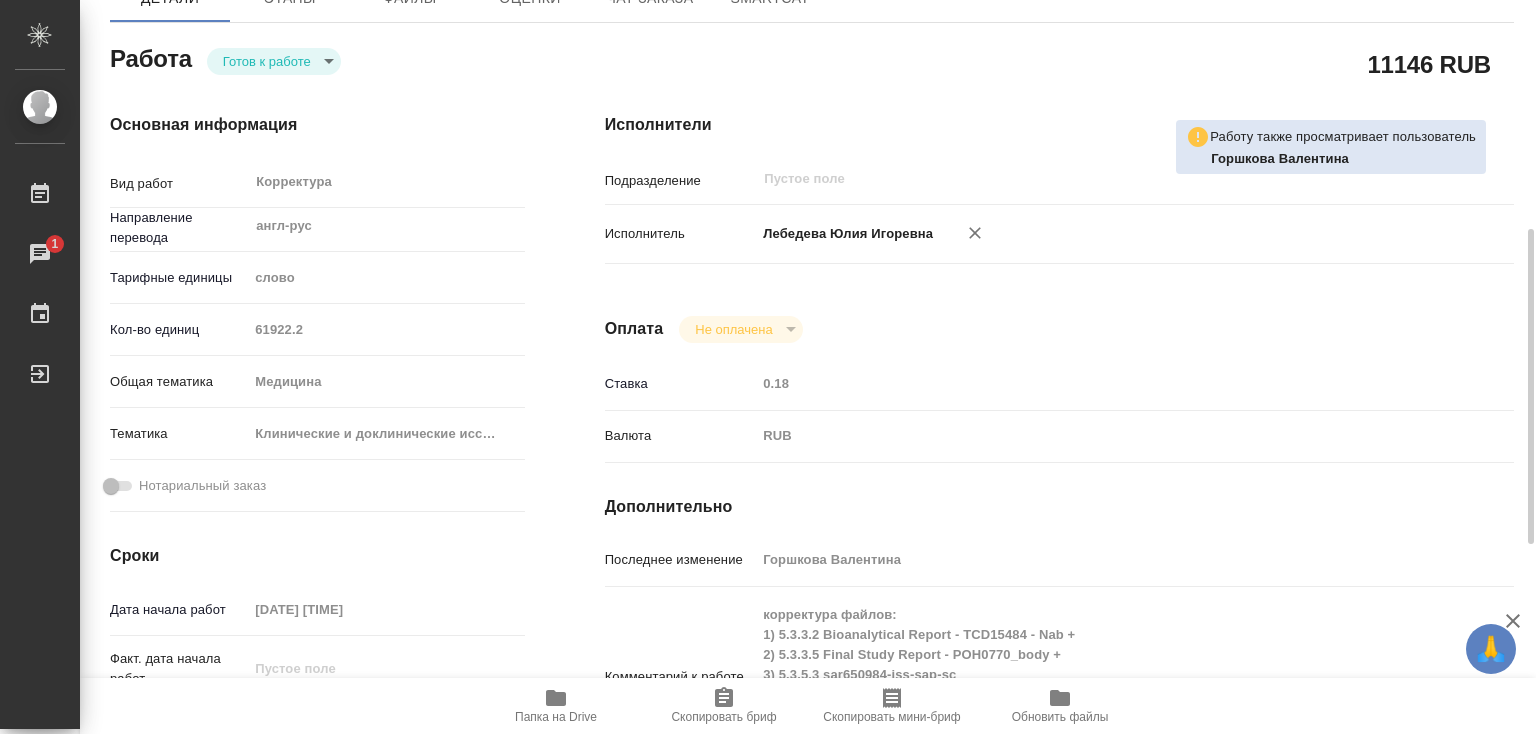 scroll, scrollTop: 300, scrollLeft: 0, axis: vertical 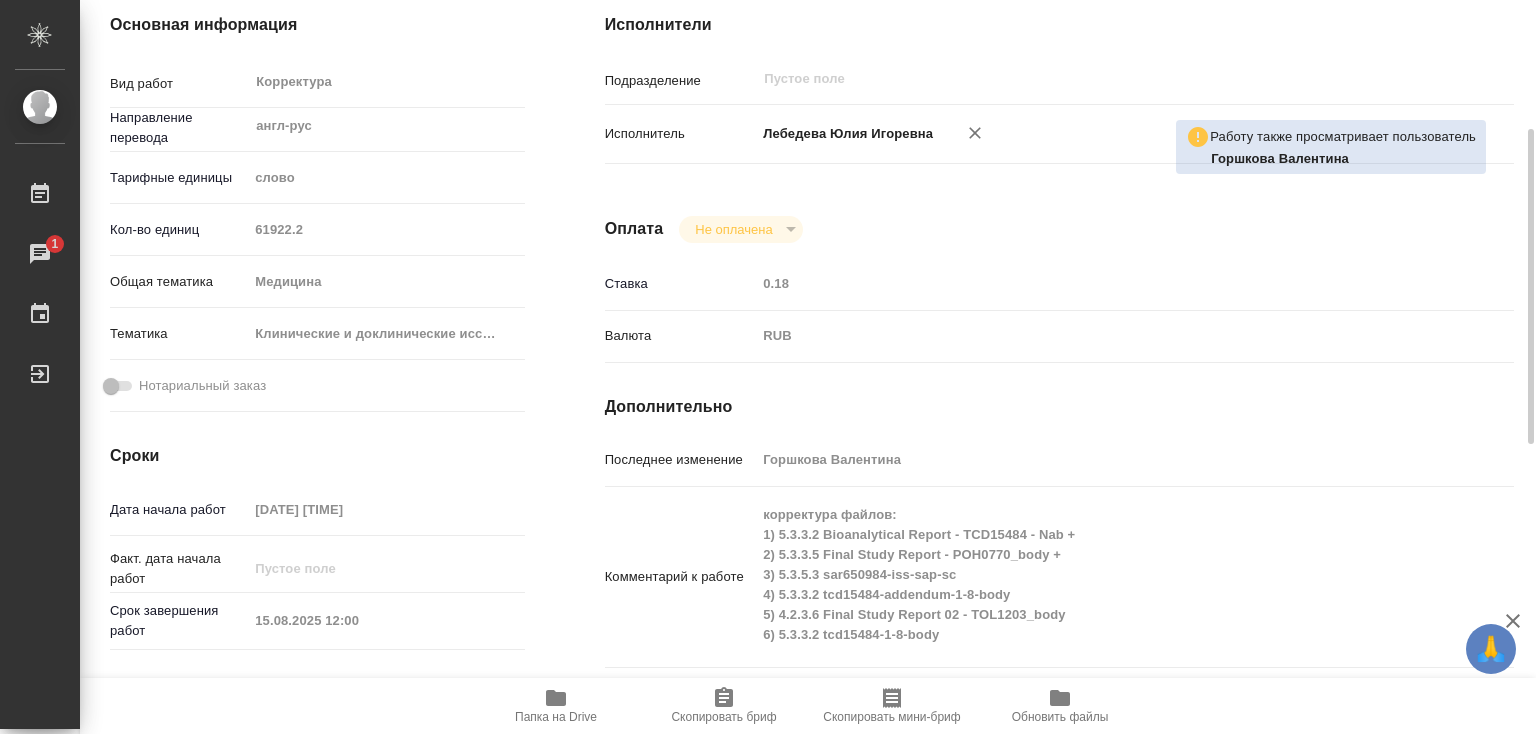 type on "x" 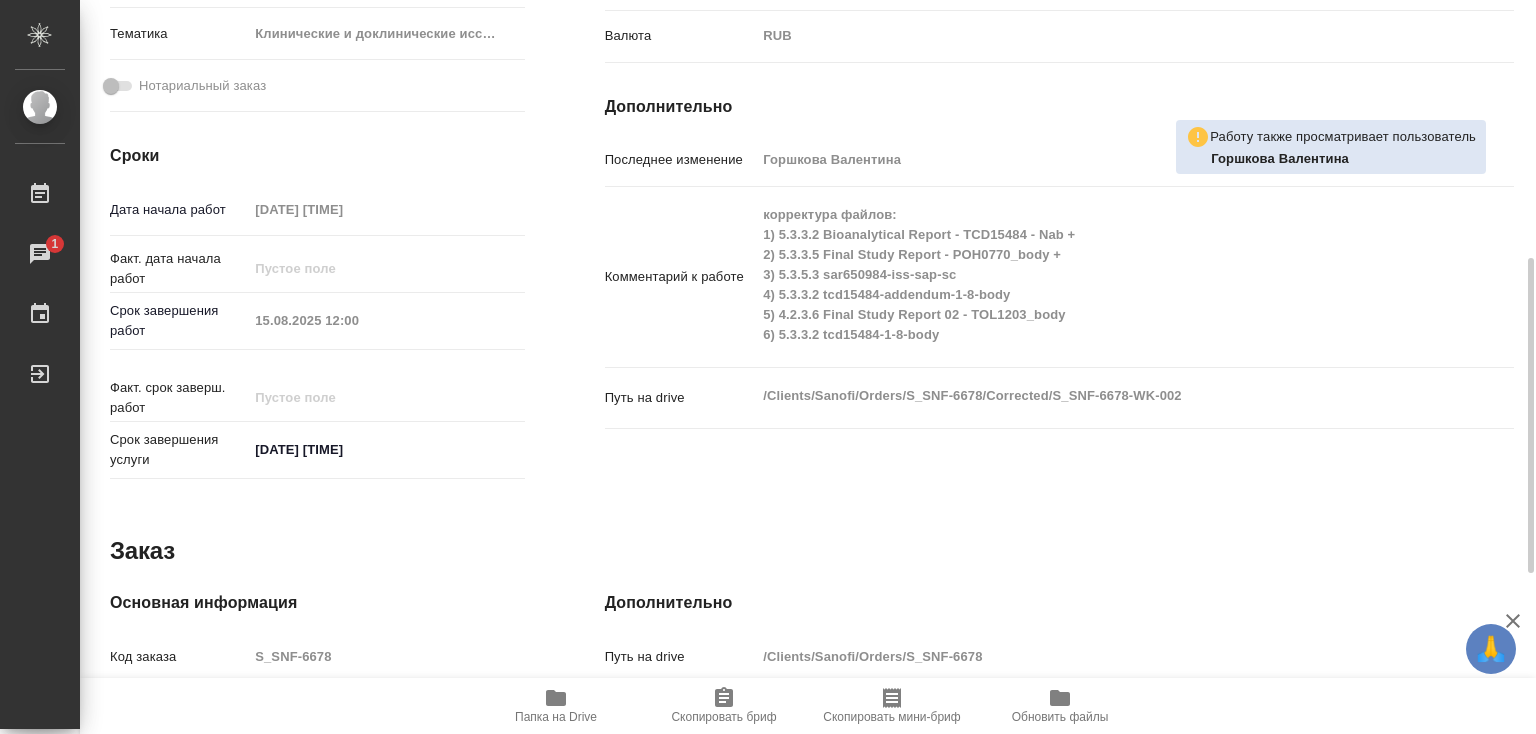 scroll, scrollTop: 0, scrollLeft: 0, axis: both 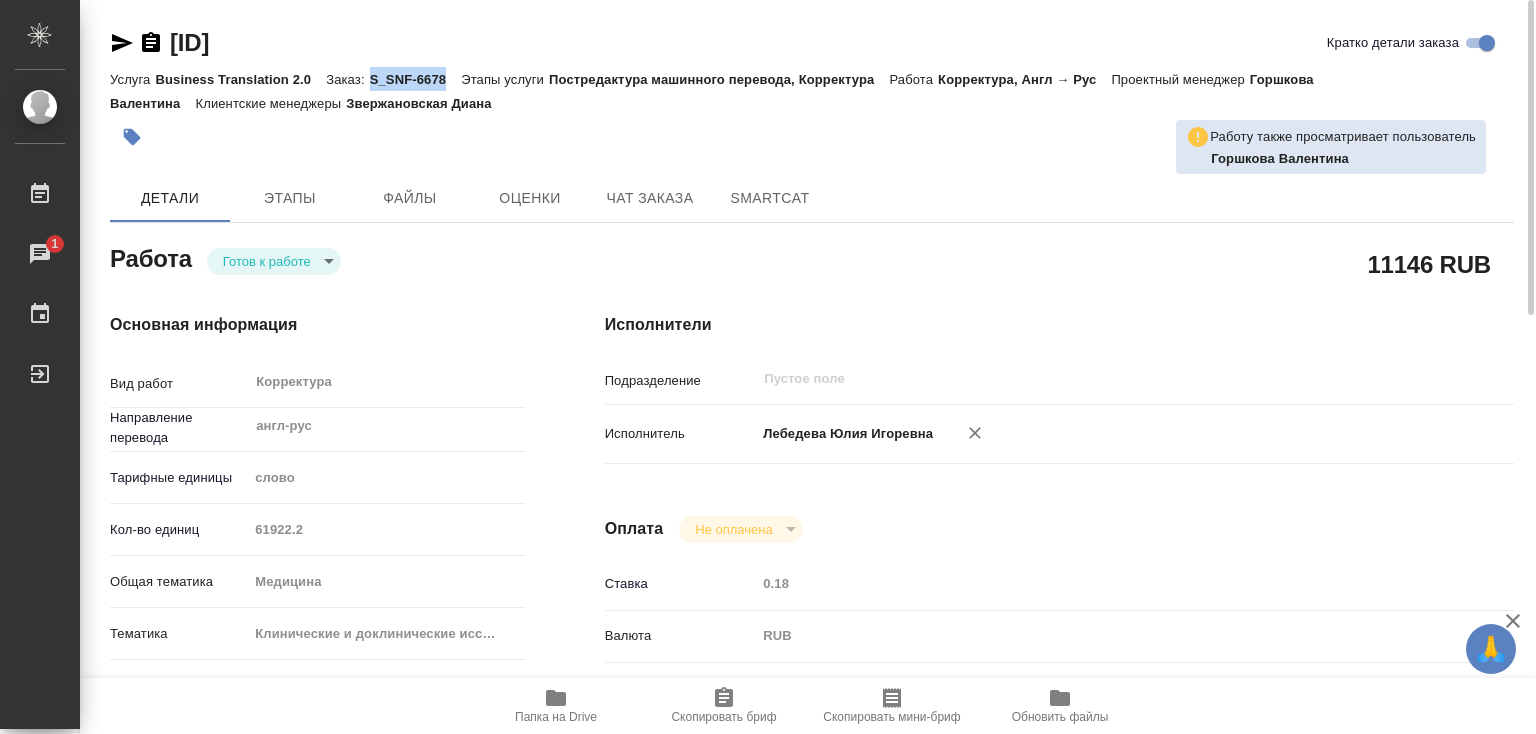 drag, startPoint x: 372, startPoint y: 79, endPoint x: 447, endPoint y: 79, distance: 75 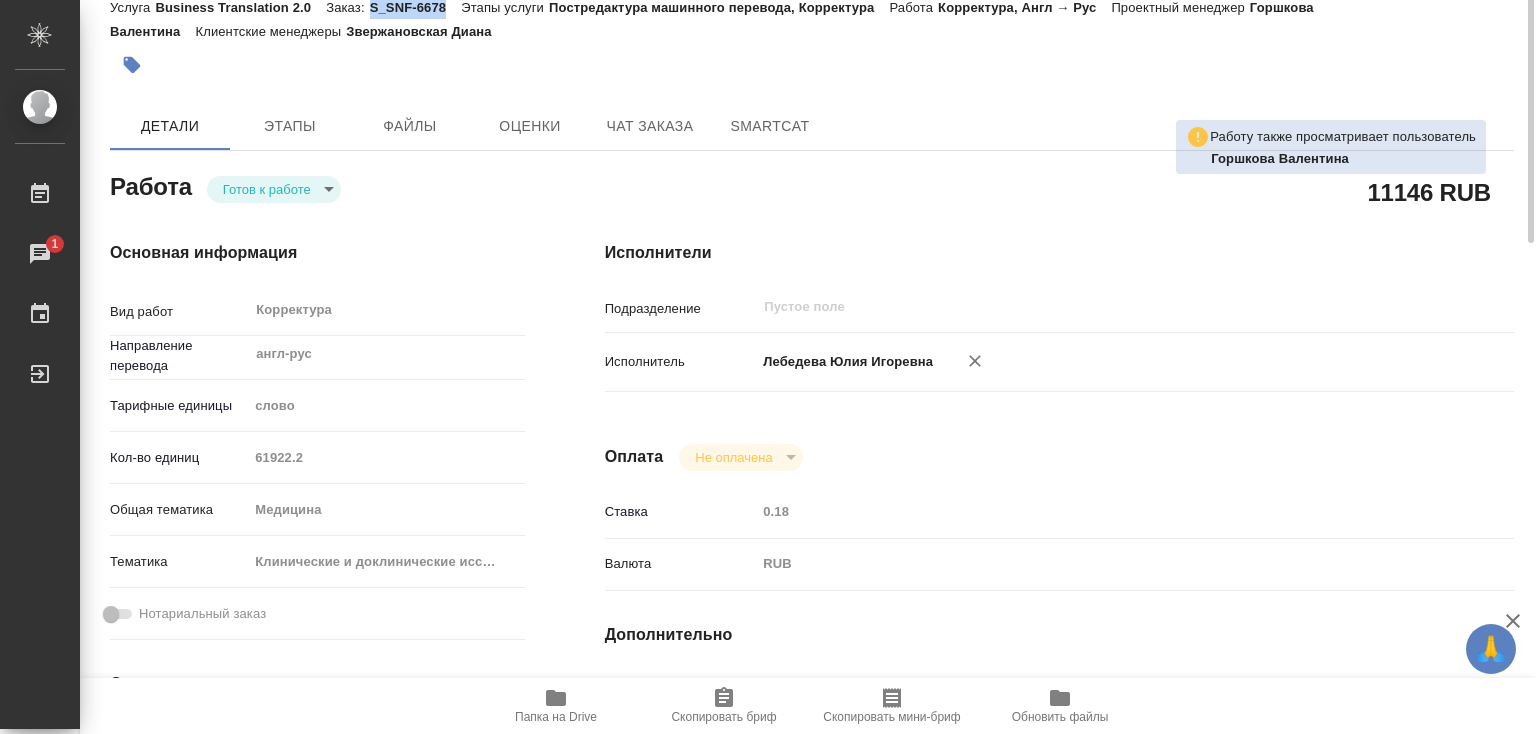 scroll, scrollTop: 0, scrollLeft: 0, axis: both 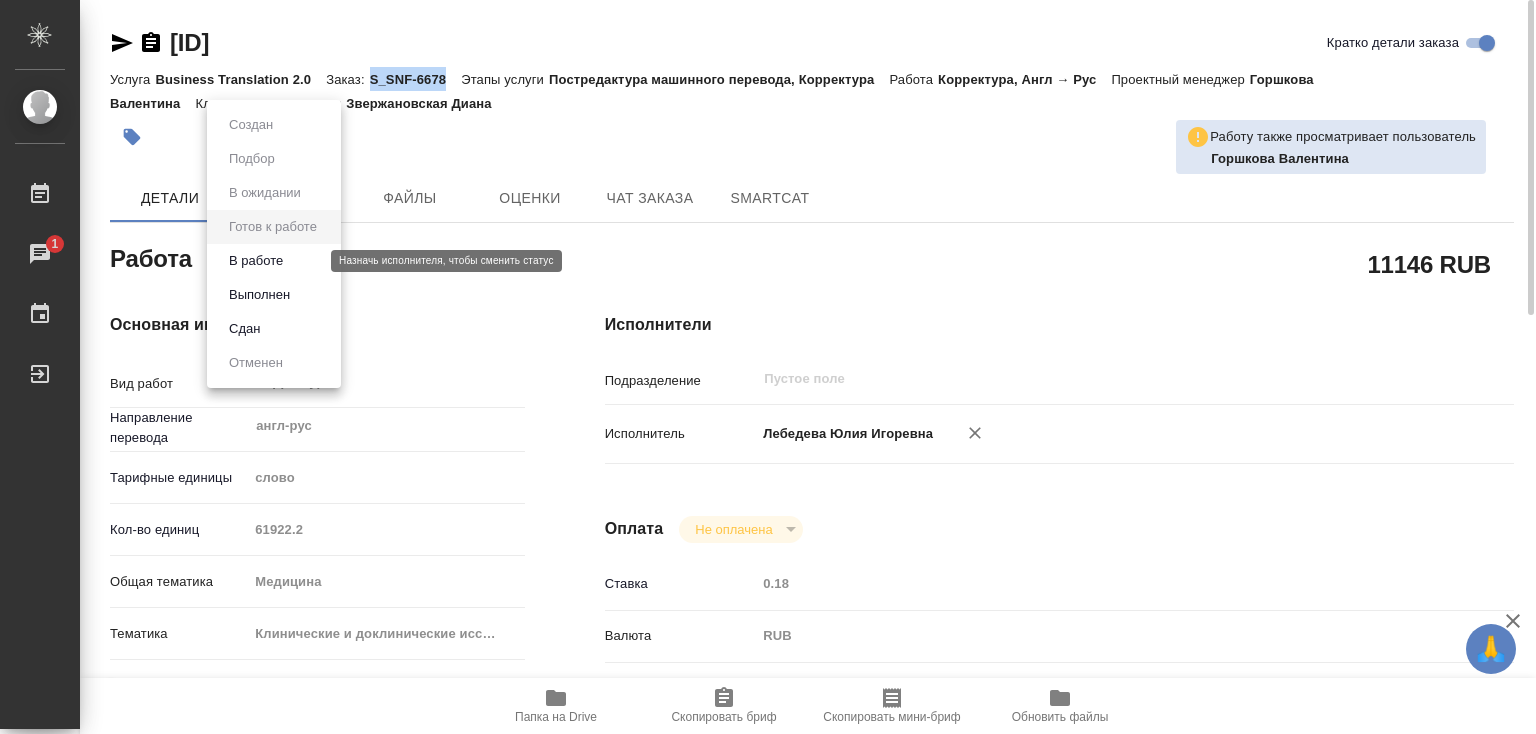 click on "🙏 .cls-1
fill:#fff;
AWATERA [LAST] [LAST] y.lebedeva Работы 1 Чаты График Выйти [ID] Кратко детали заказа Услуга Business Translation 2.0 Заказ: [ID] Этапы услуги Постредактура машинного перевода, Корректура Работа Корректура, Англ → Рус Проектный менеджер [LAST] [LAST] Клиентские менеджеры [LAST] [LAST] Работу также просматривает пользователь [LAST] [LAST] Детали Этапы Файлы Оценки Чат заказа SmartCat Работа Готов к работе readyForWork 11146 RUB Основная информация Вид работ Корректура x ​ Направление перевода англ-рус ​ Тарифные единицы слово 61922.2" at bounding box center [768, 367] 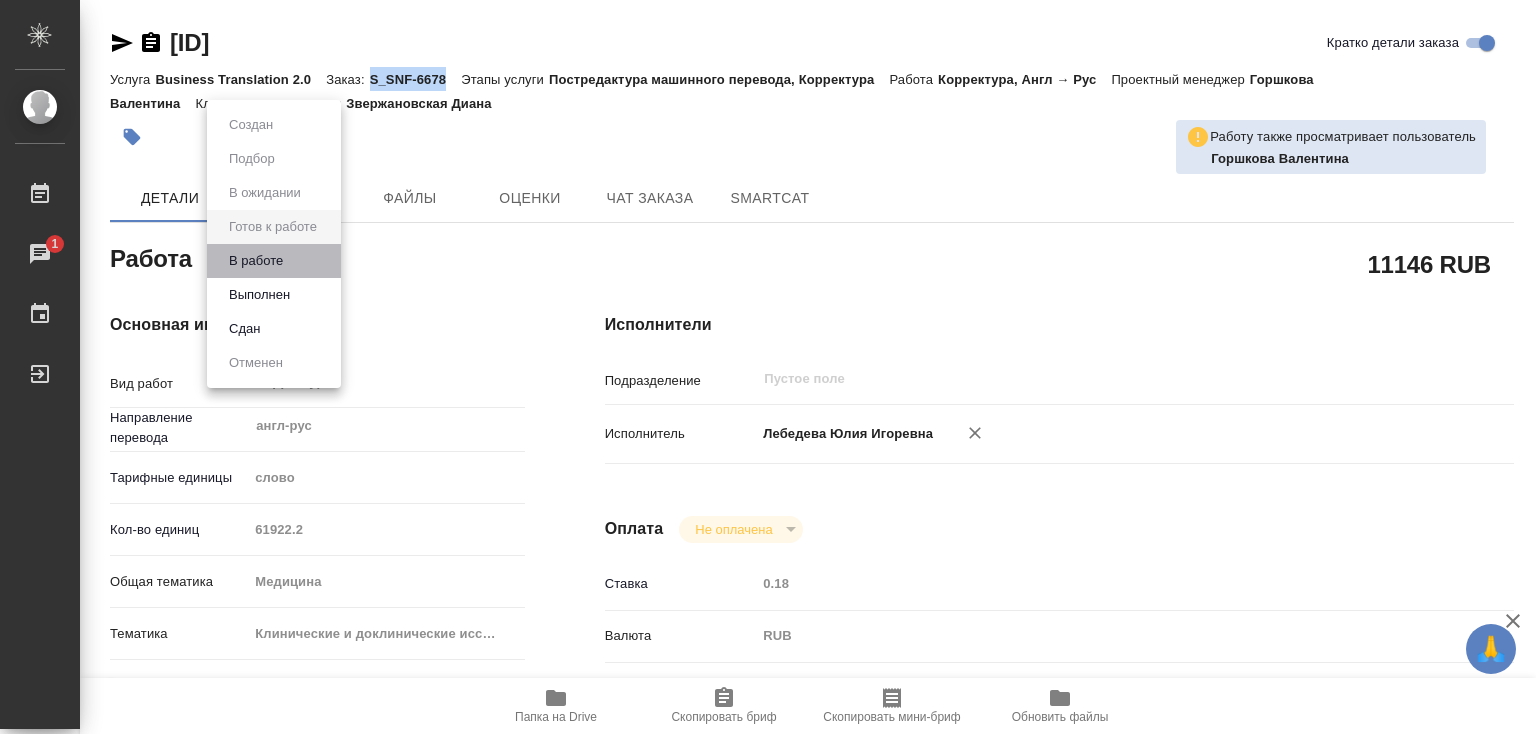 click on "В работе" at bounding box center (274, 261) 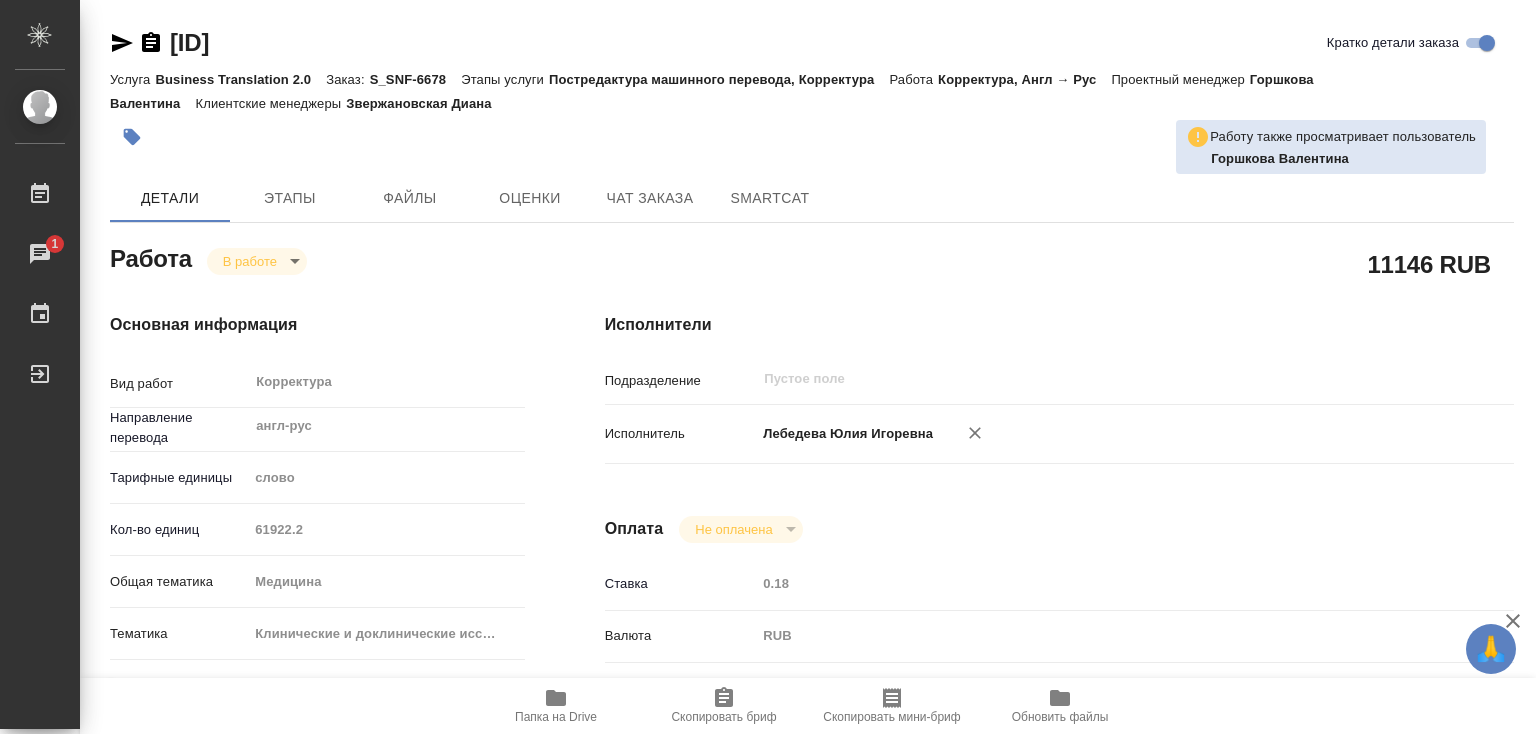 type on "x" 